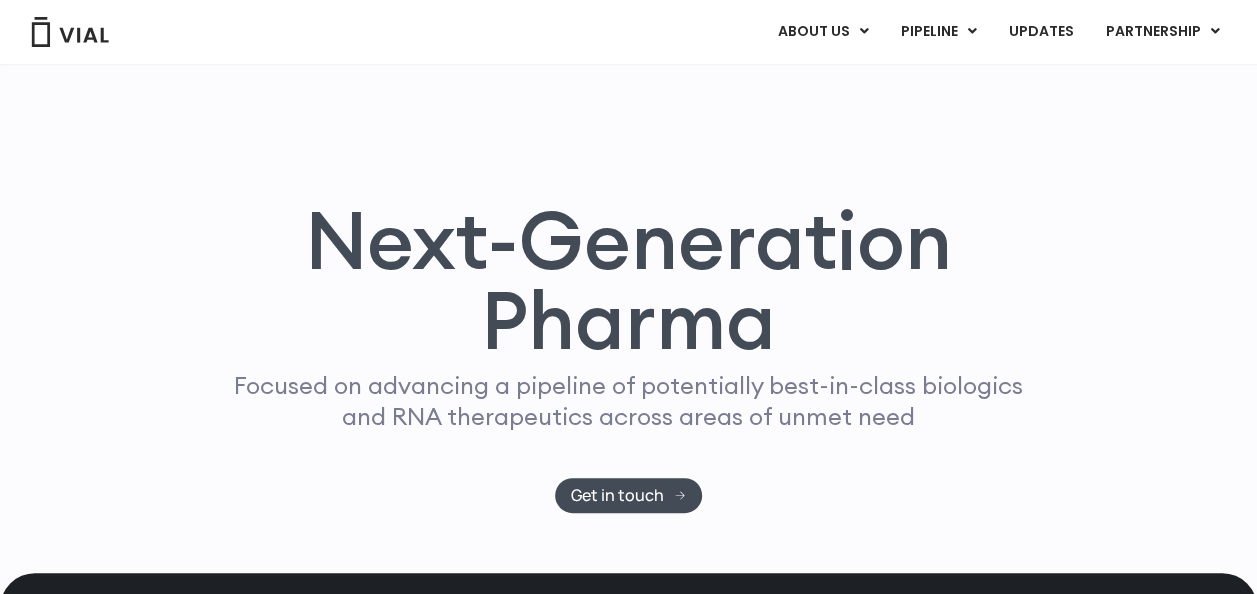scroll, scrollTop: 1224, scrollLeft: 0, axis: vertical 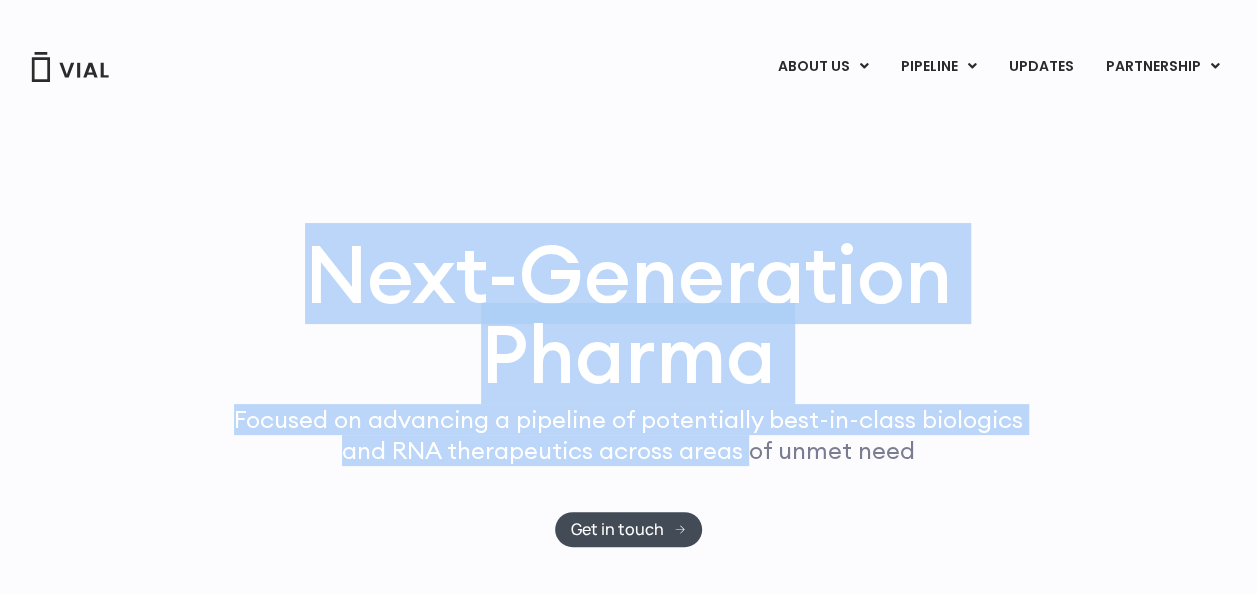 drag, startPoint x: 722, startPoint y: 295, endPoint x: 756, endPoint y: 464, distance: 172.3862 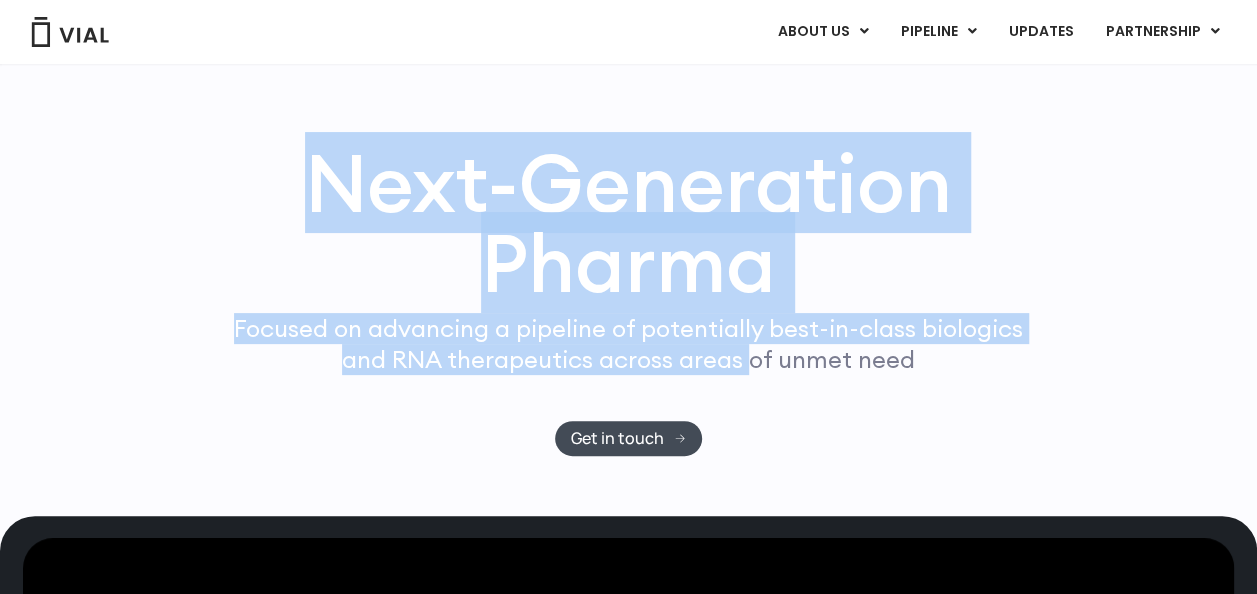 scroll, scrollTop: 100, scrollLeft: 0, axis: vertical 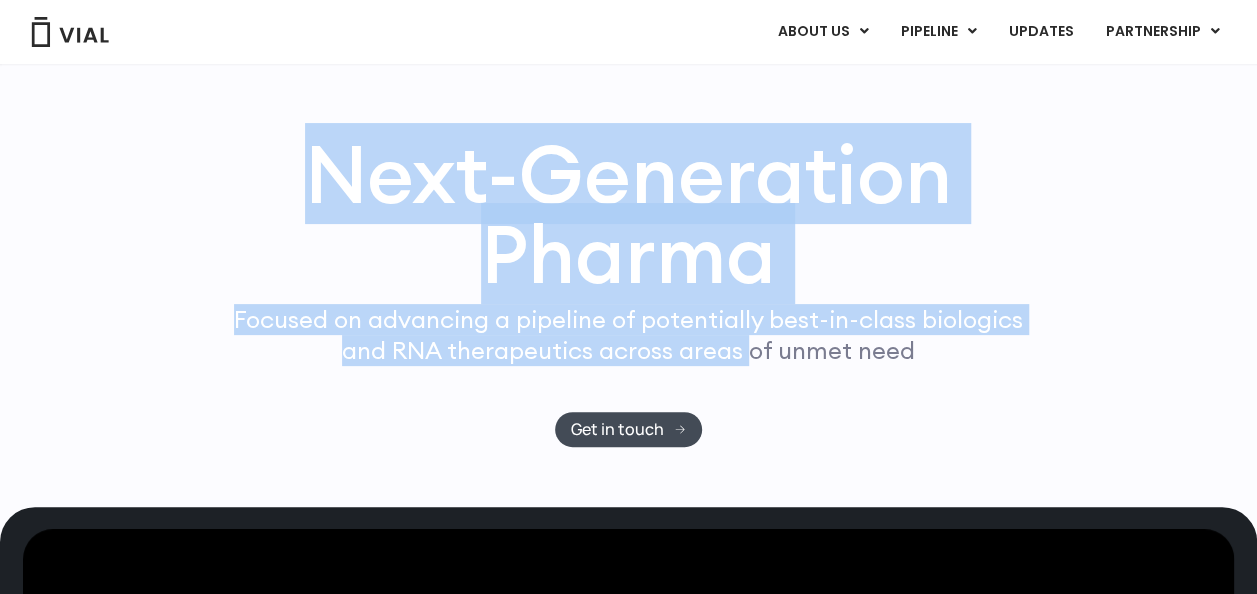 click on "Next-Generation
Pharma" at bounding box center [629, 214] 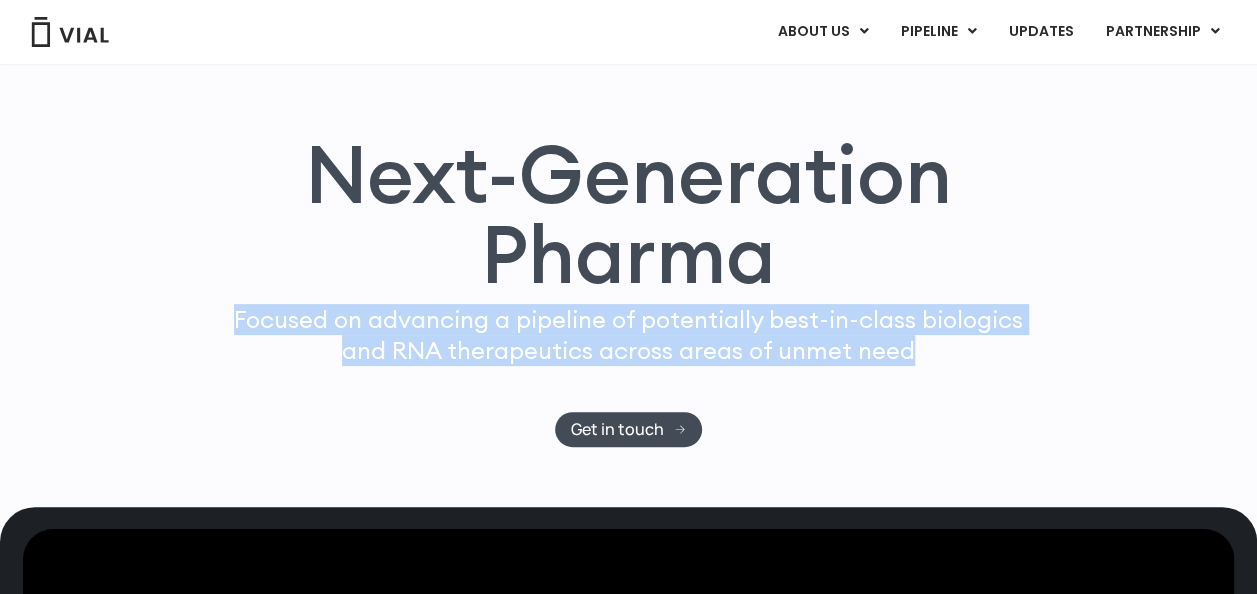 drag, startPoint x: 225, startPoint y: 316, endPoint x: 931, endPoint y: 374, distance: 708.3784 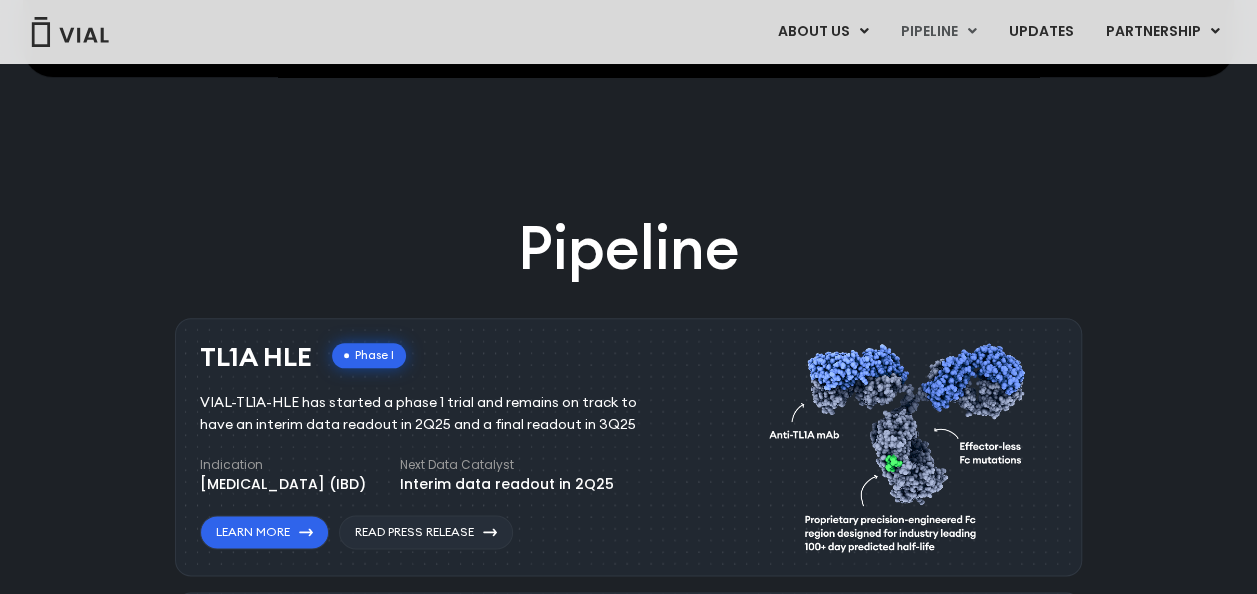 scroll, scrollTop: 1100, scrollLeft: 0, axis: vertical 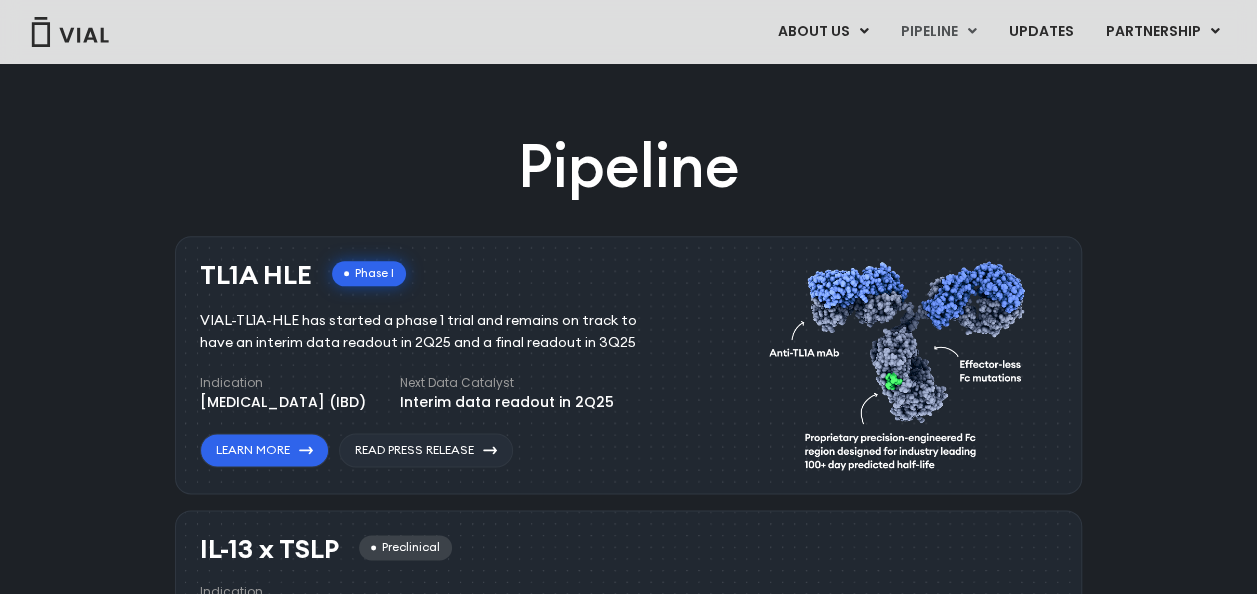 drag, startPoint x: 237, startPoint y: 276, endPoint x: 310, endPoint y: 273, distance: 73.061615 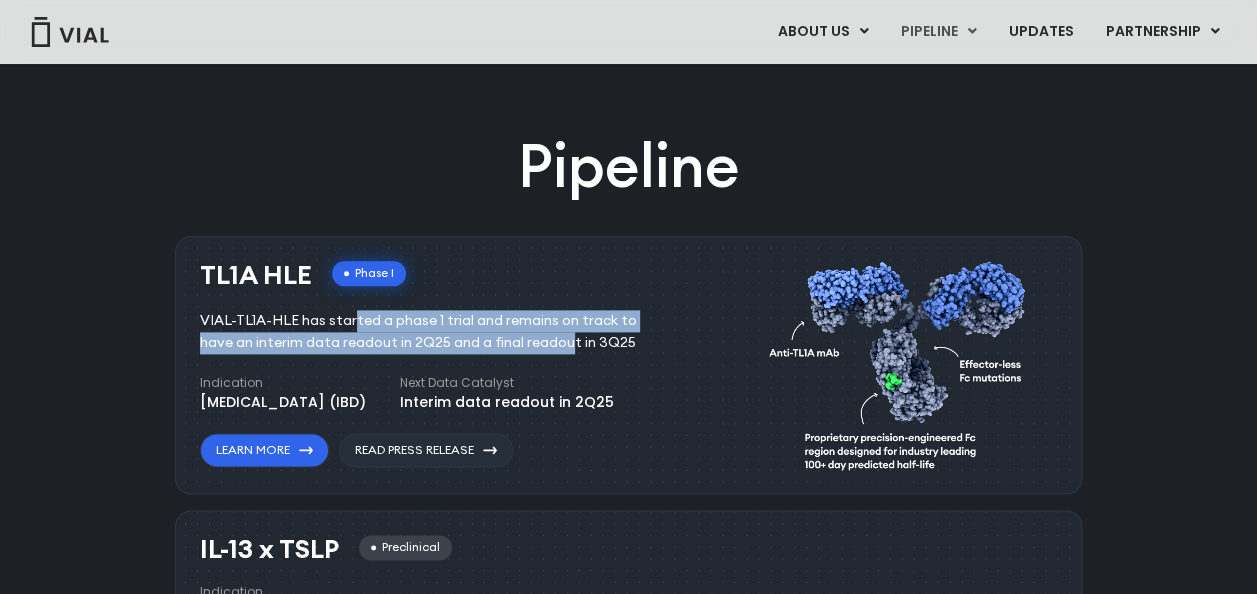 drag, startPoint x: 266, startPoint y: 324, endPoint x: 451, endPoint y: 343, distance: 185.97311 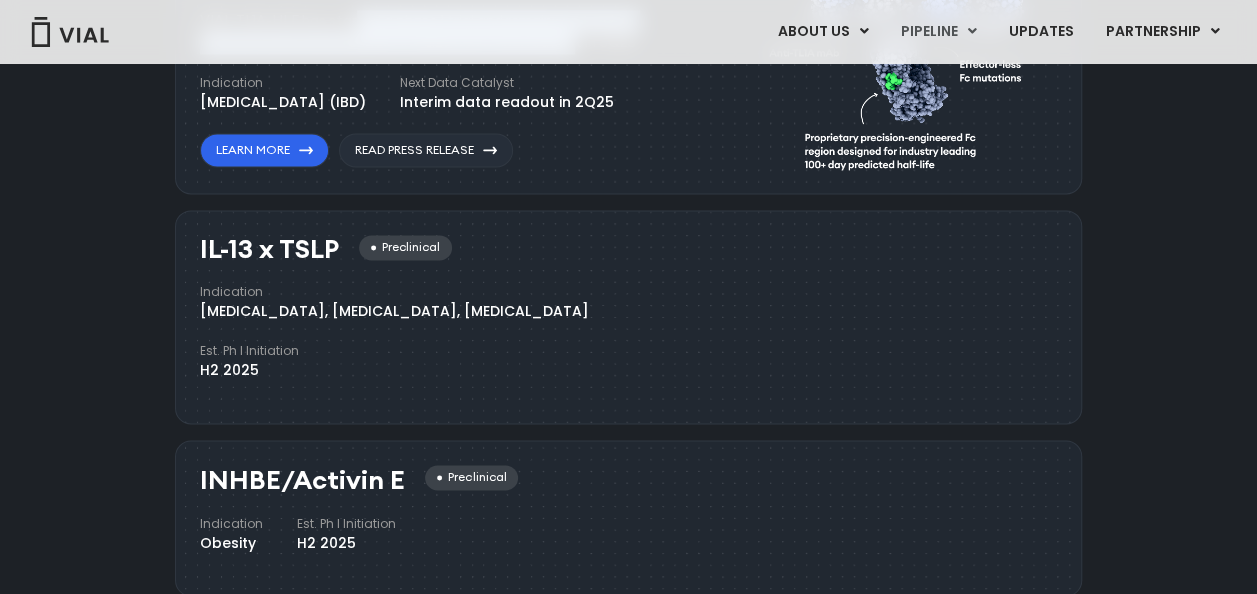 scroll, scrollTop: 1200, scrollLeft: 0, axis: vertical 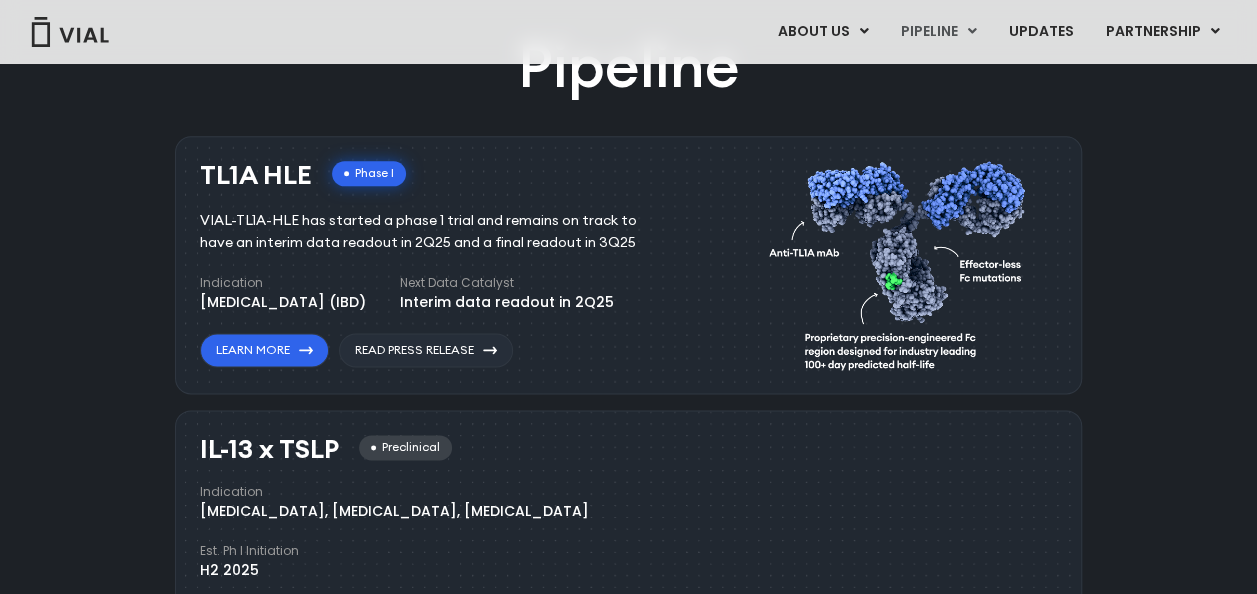 drag, startPoint x: 296, startPoint y: 302, endPoint x: 402, endPoint y: 300, distance: 106.01887 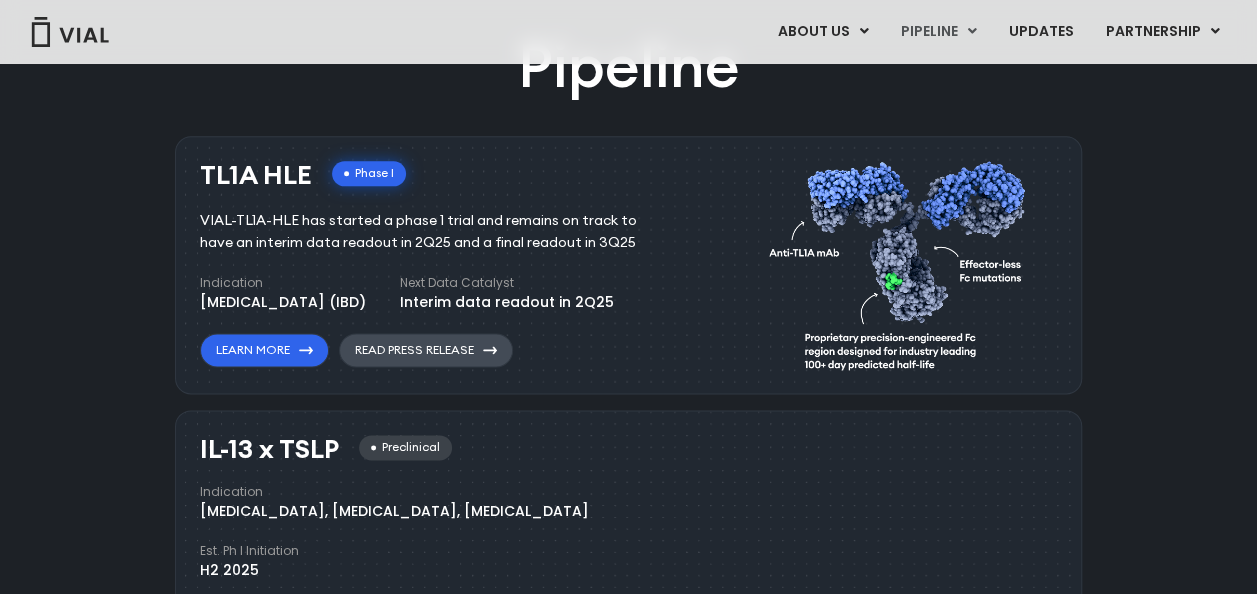 drag, startPoint x: 202, startPoint y: 218, endPoint x: 468, endPoint y: 334, distance: 290.19305 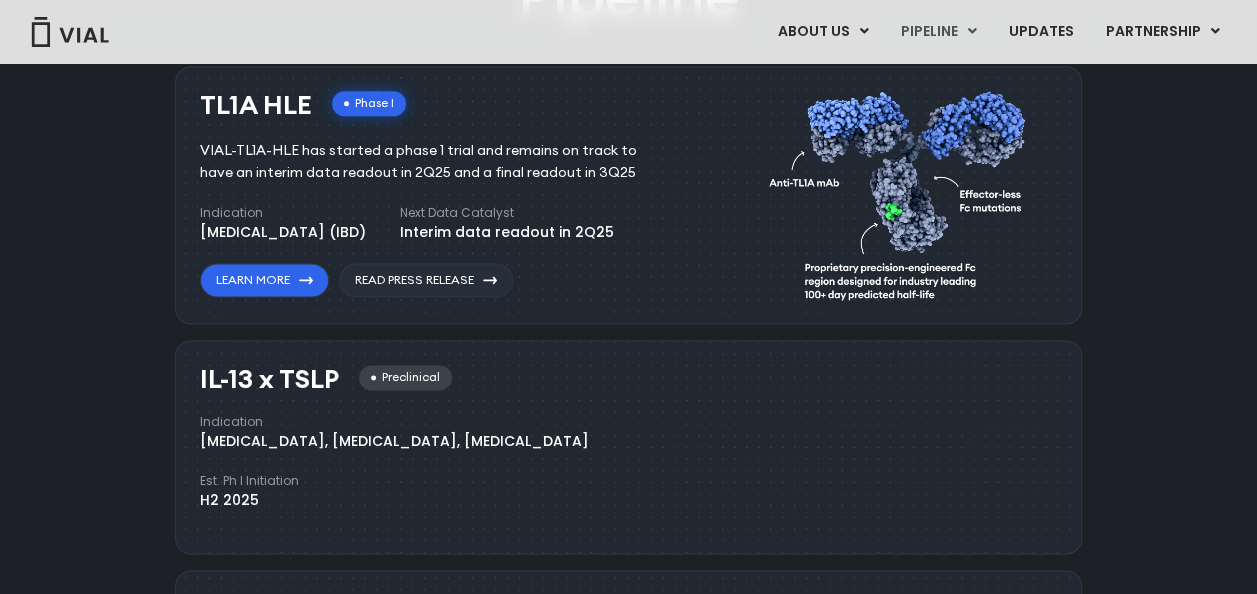 scroll, scrollTop: 1300, scrollLeft: 0, axis: vertical 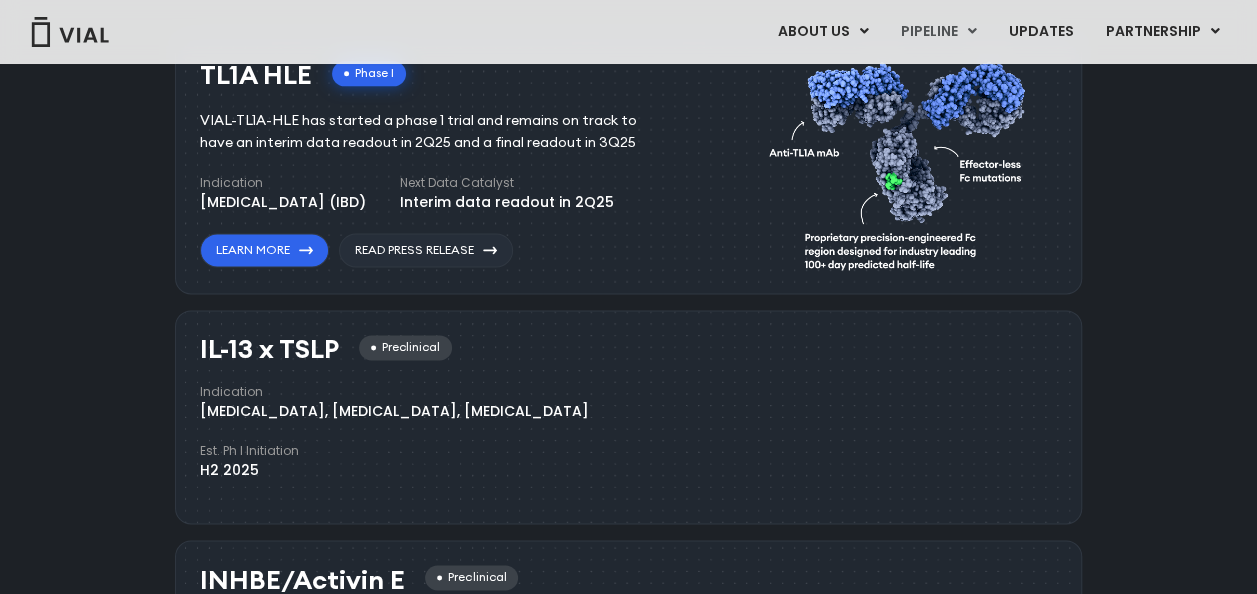 drag, startPoint x: 199, startPoint y: 349, endPoint x: 336, endPoint y: 344, distance: 137.09122 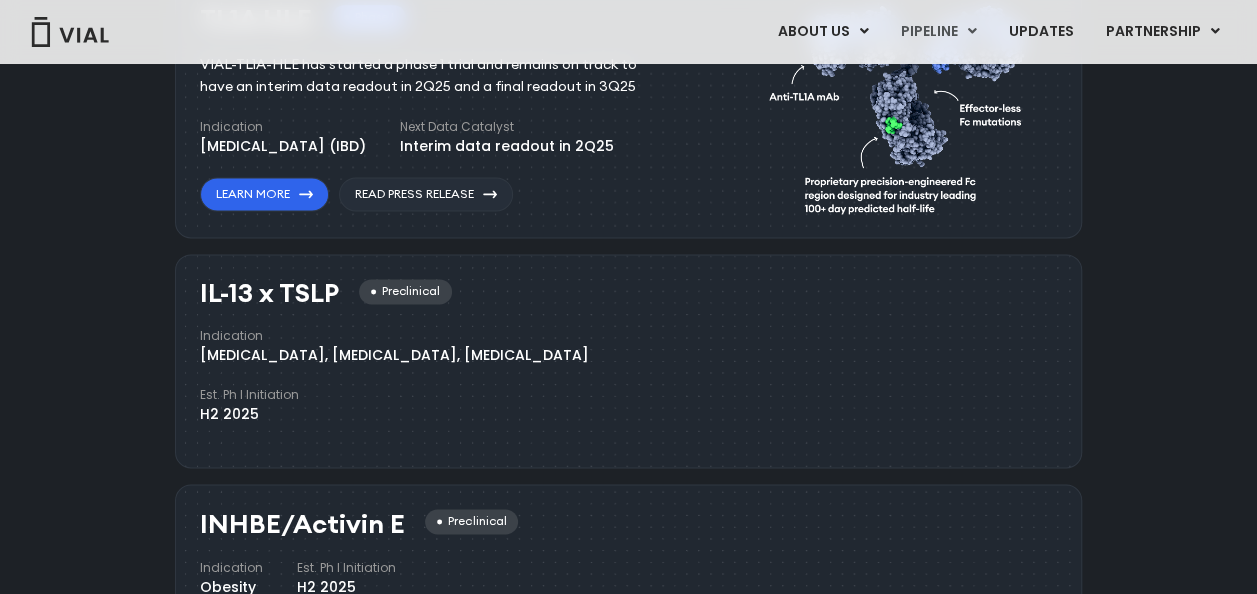 scroll, scrollTop: 1400, scrollLeft: 0, axis: vertical 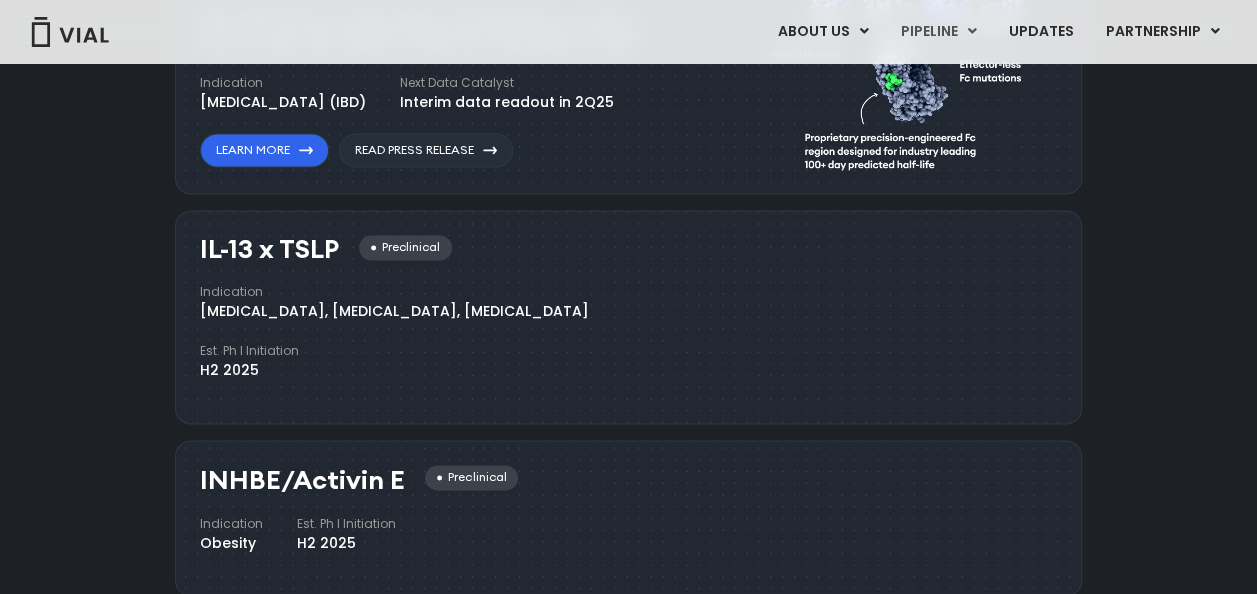 drag, startPoint x: 200, startPoint y: 412, endPoint x: 402, endPoint y: 417, distance: 202.06187 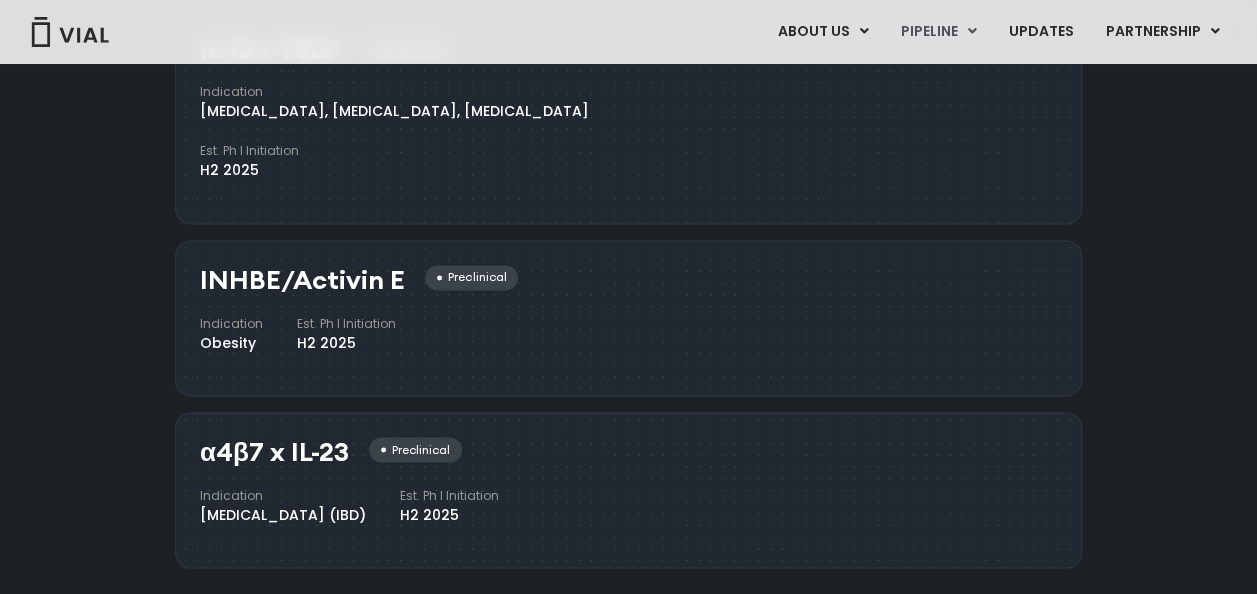 drag, startPoint x: 202, startPoint y: 462, endPoint x: 532, endPoint y: 457, distance: 330.03787 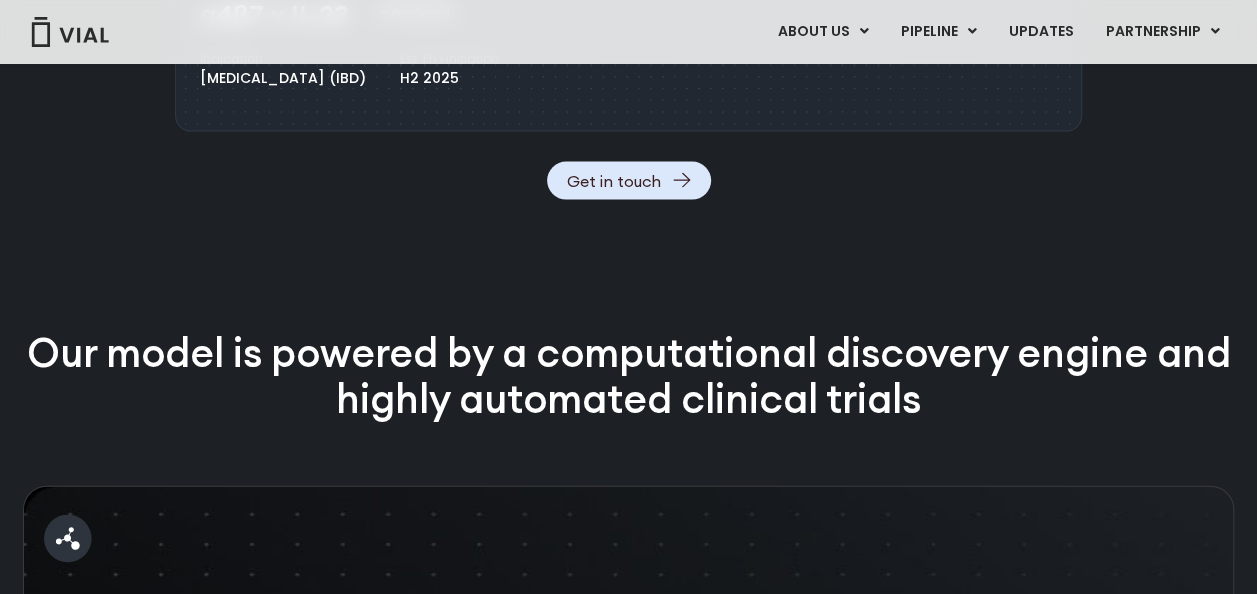 scroll, scrollTop: 1900, scrollLeft: 0, axis: vertical 